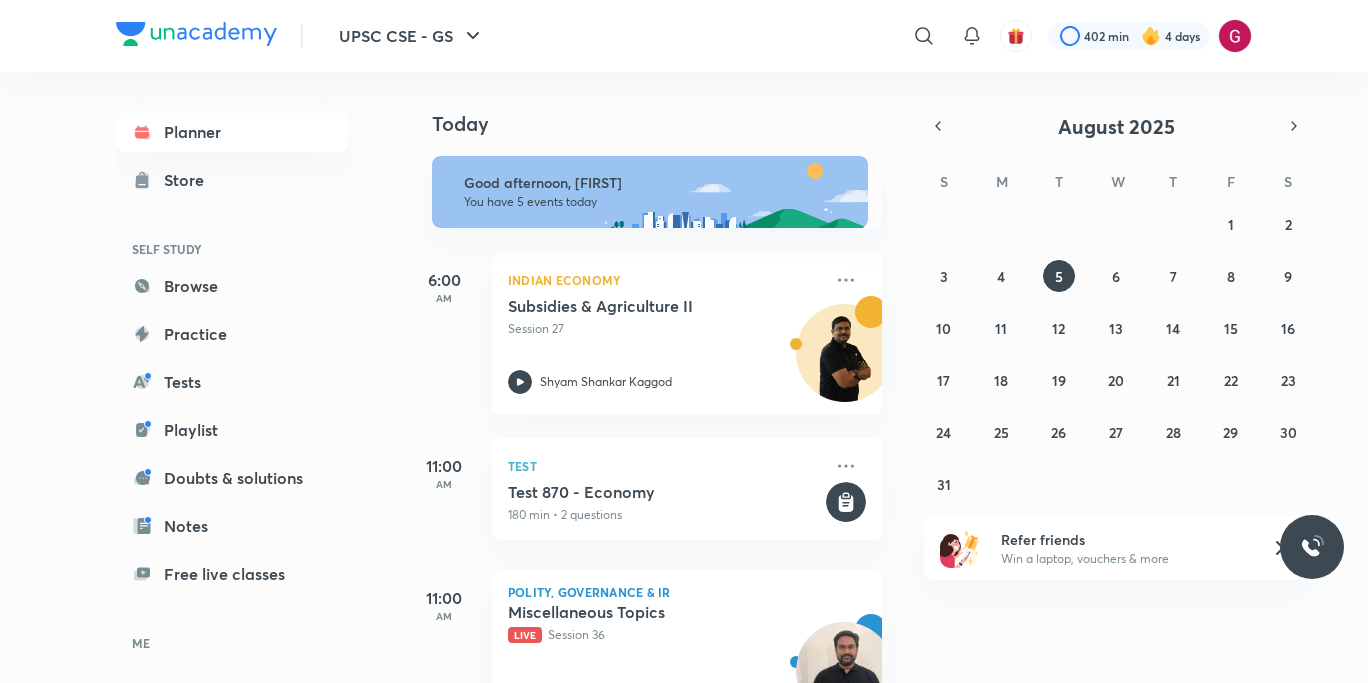 scroll, scrollTop: 0, scrollLeft: 0, axis: both 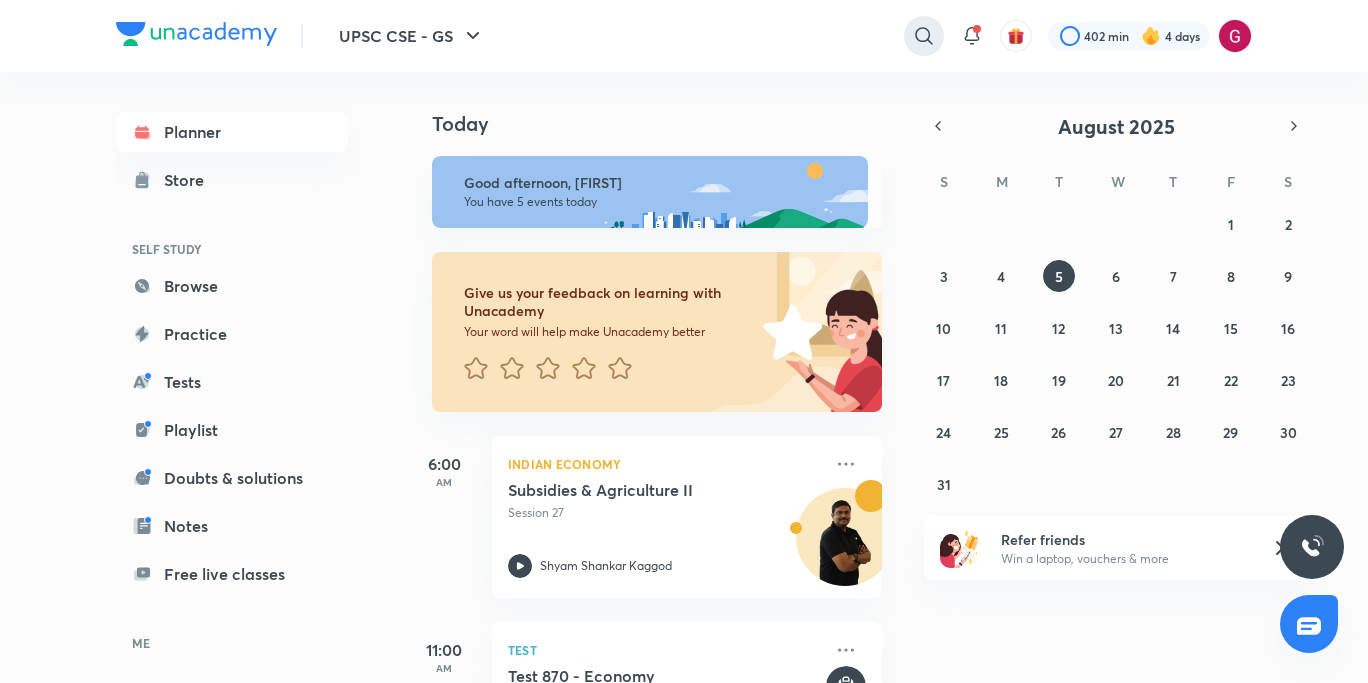 click 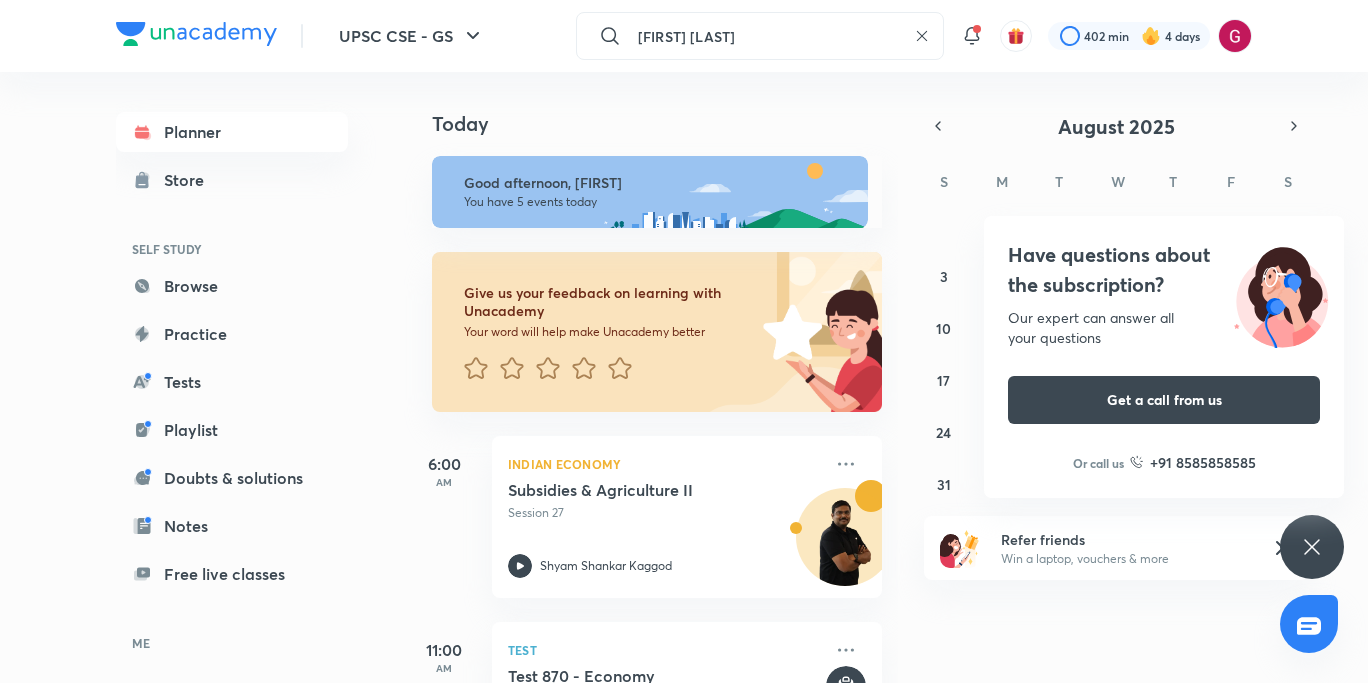 type on "[FIRST] [LAST]" 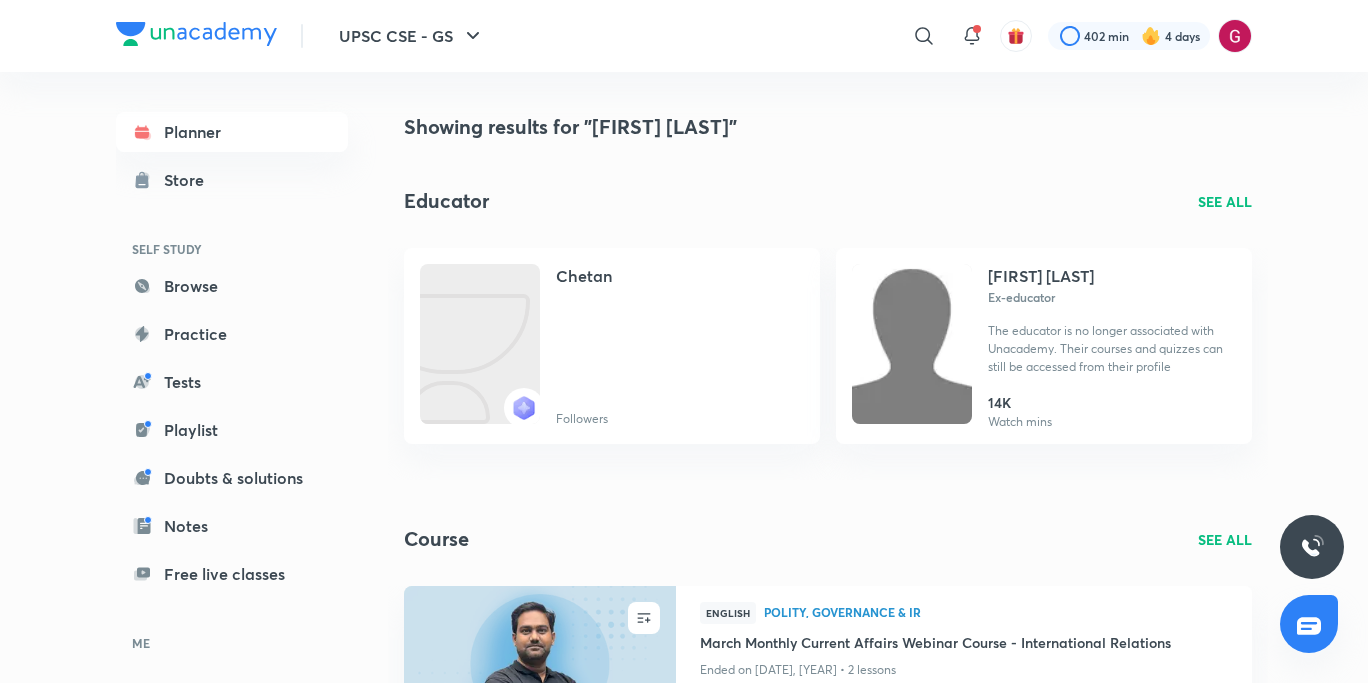 click on "Course SEE ALL" at bounding box center (828, 539) 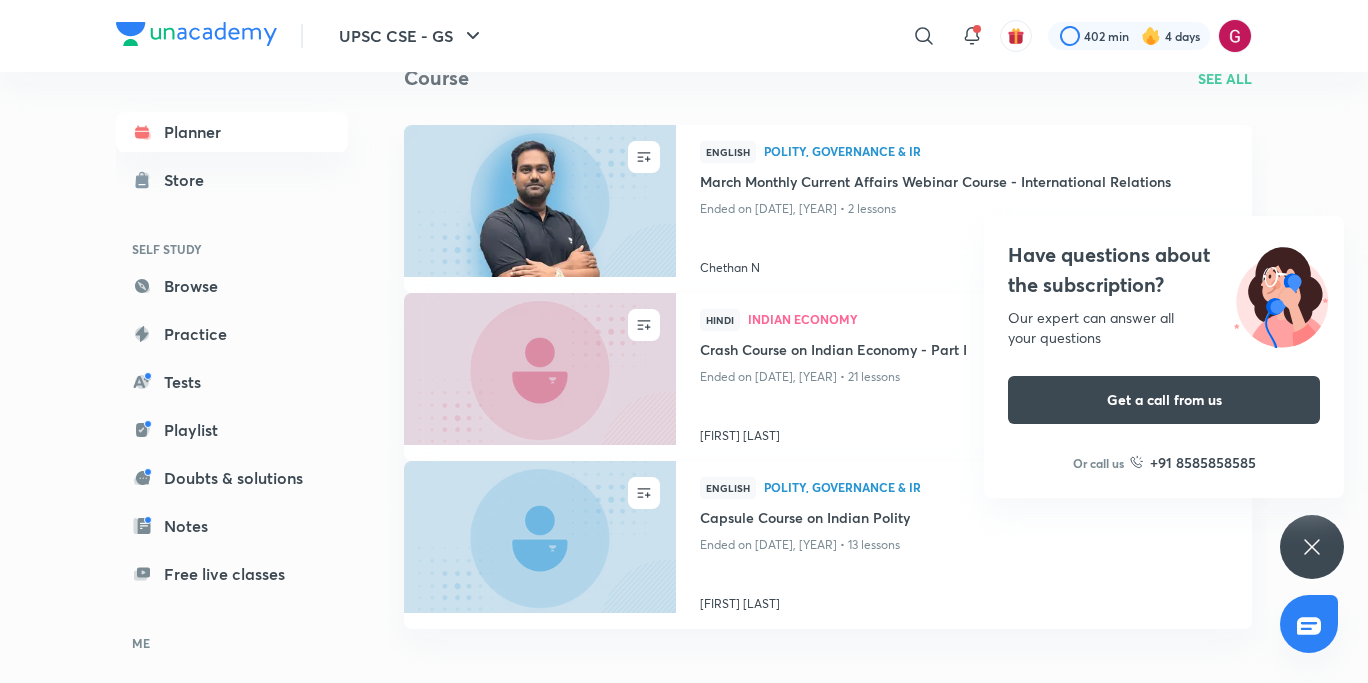 scroll, scrollTop: 440, scrollLeft: 0, axis: vertical 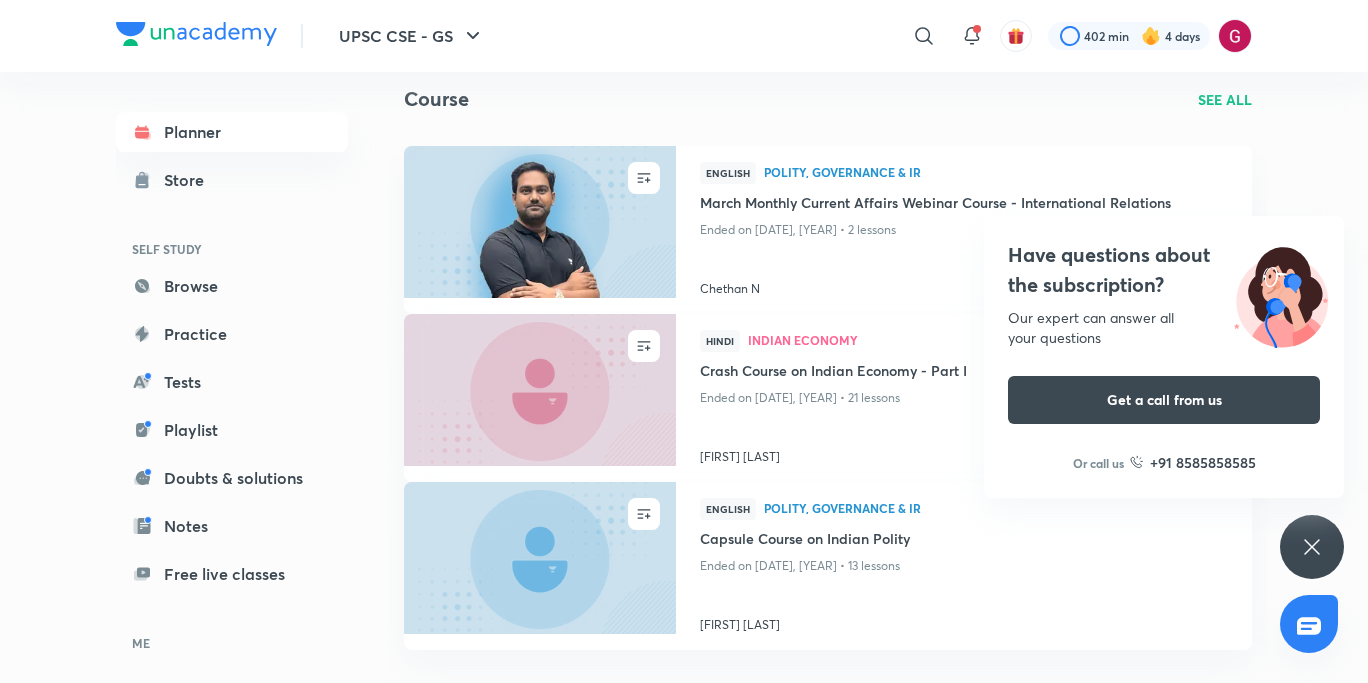 click on "Have questions about the subscription? Our expert can answer all your questions Get a call from us Or call us +91 8585858585" at bounding box center [1312, 547] 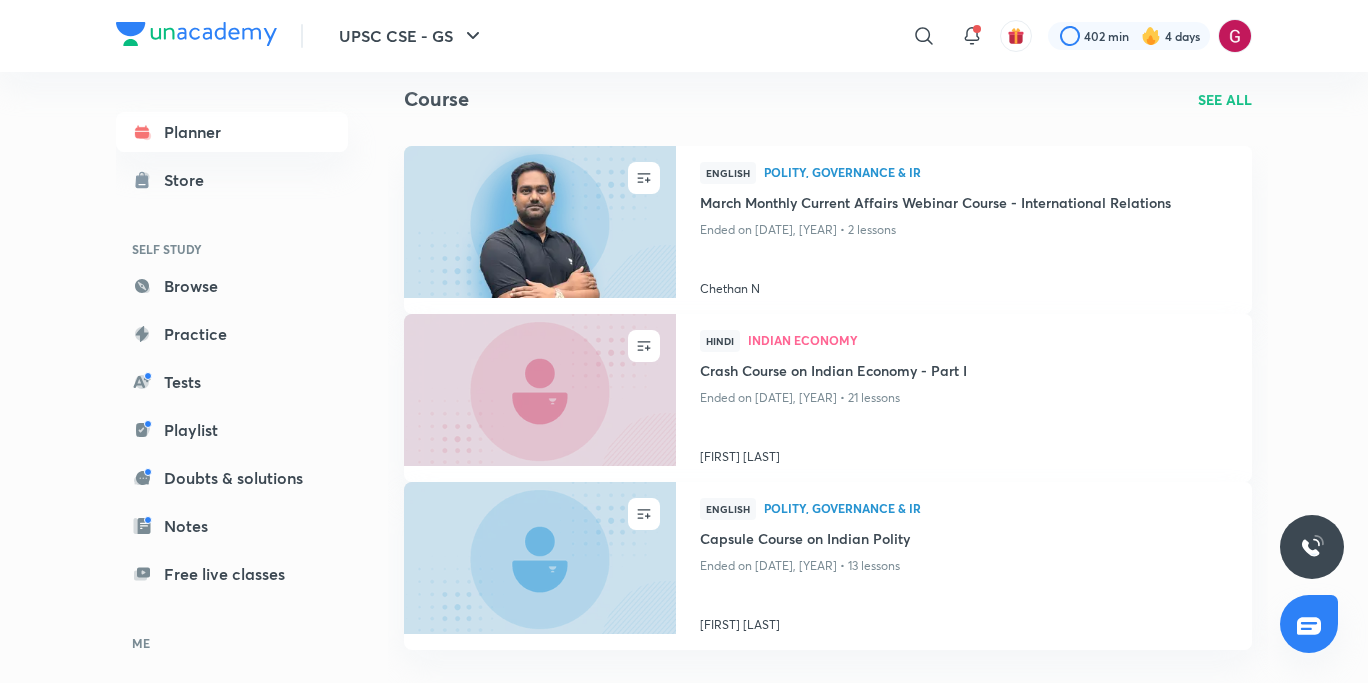 click on "SEE ALL" at bounding box center (1225, 99) 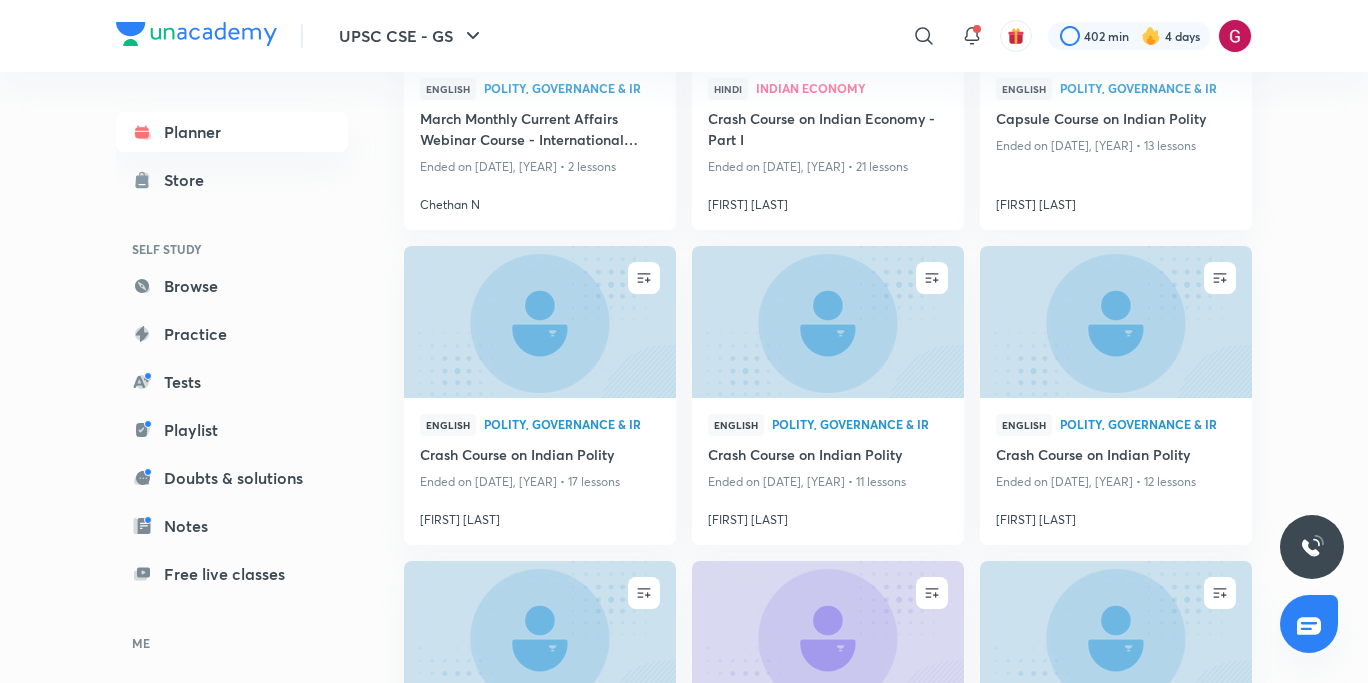 scroll, scrollTop: 280, scrollLeft: 0, axis: vertical 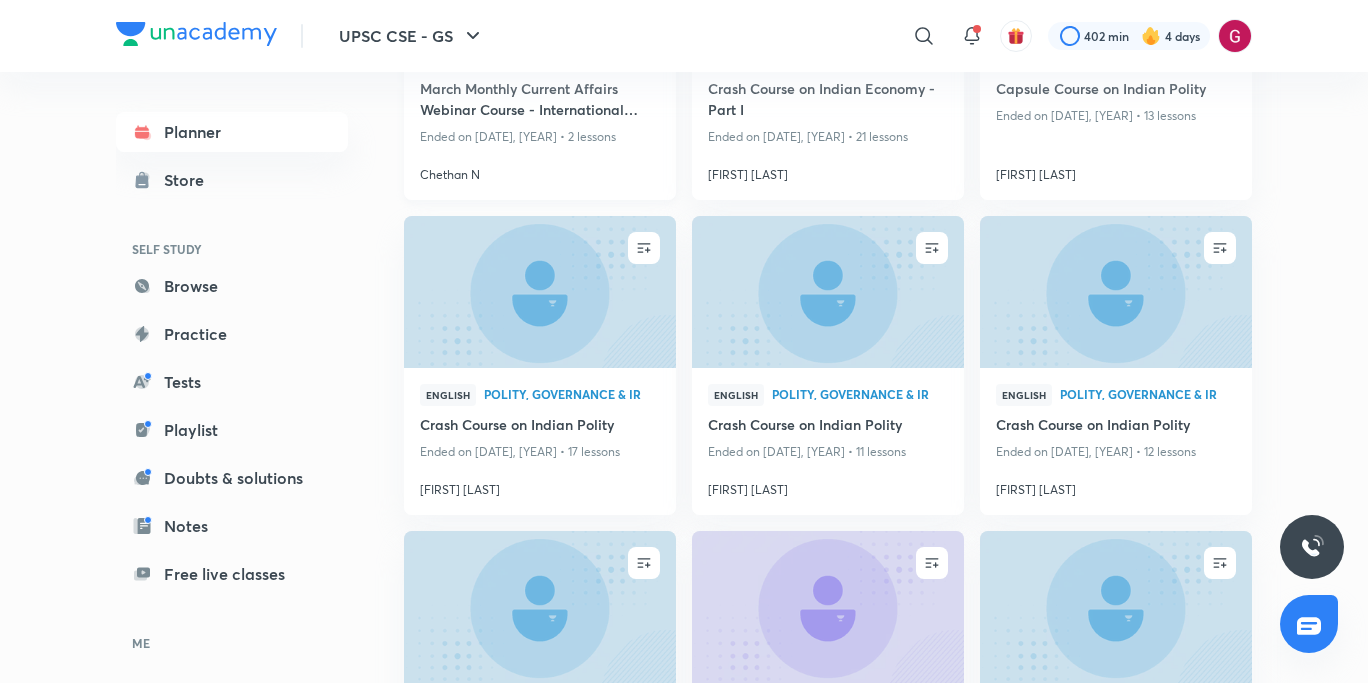 click on "Chethan N" at bounding box center [540, 171] 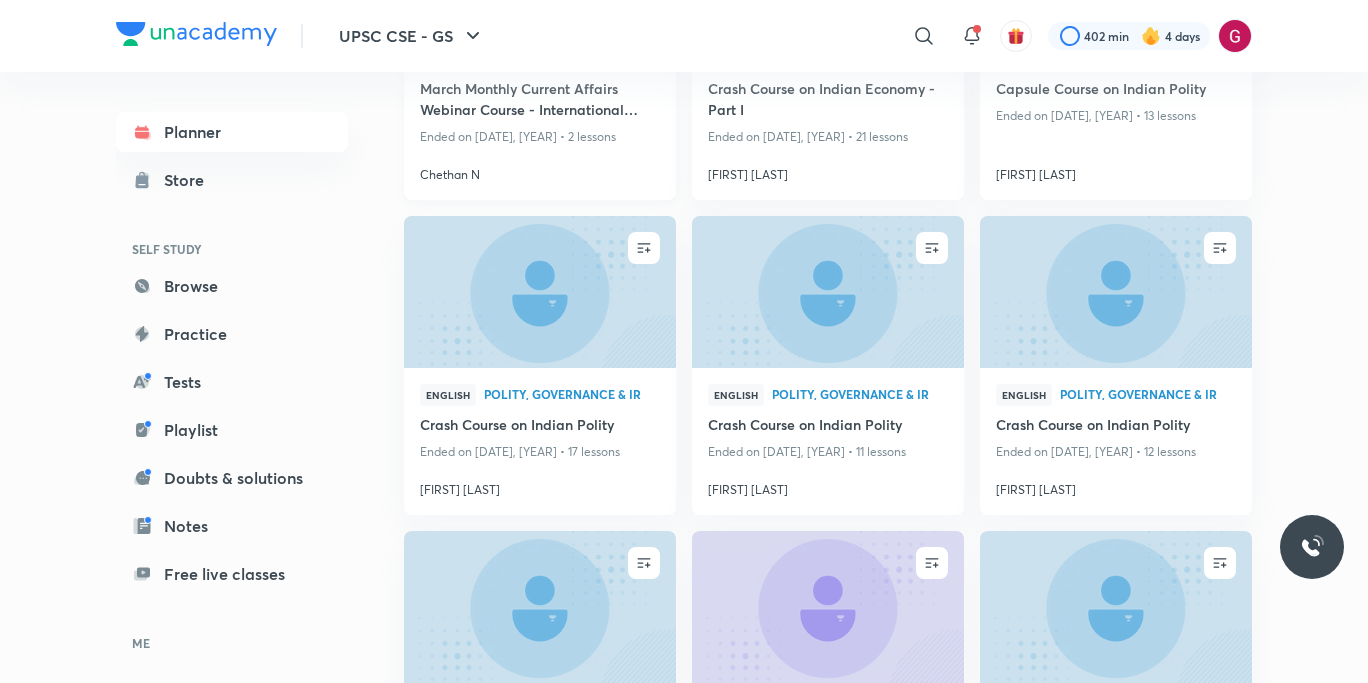 scroll, scrollTop: 0, scrollLeft: 0, axis: both 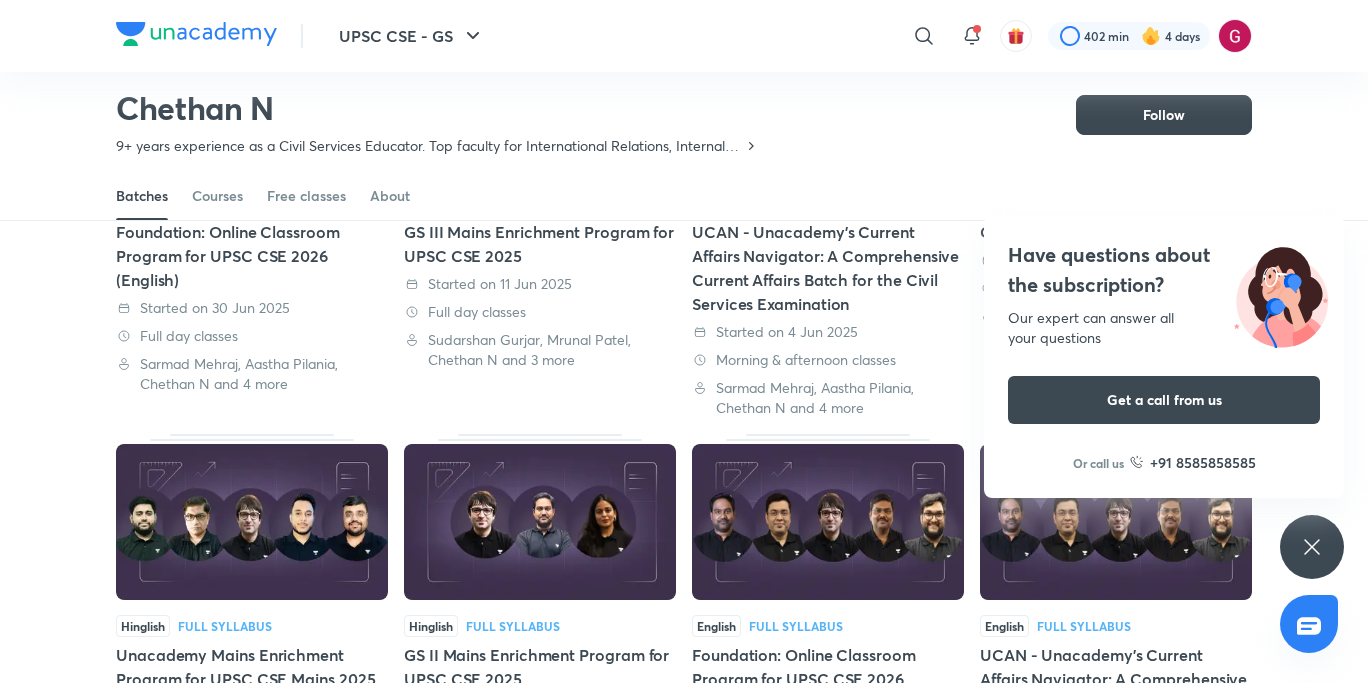 click 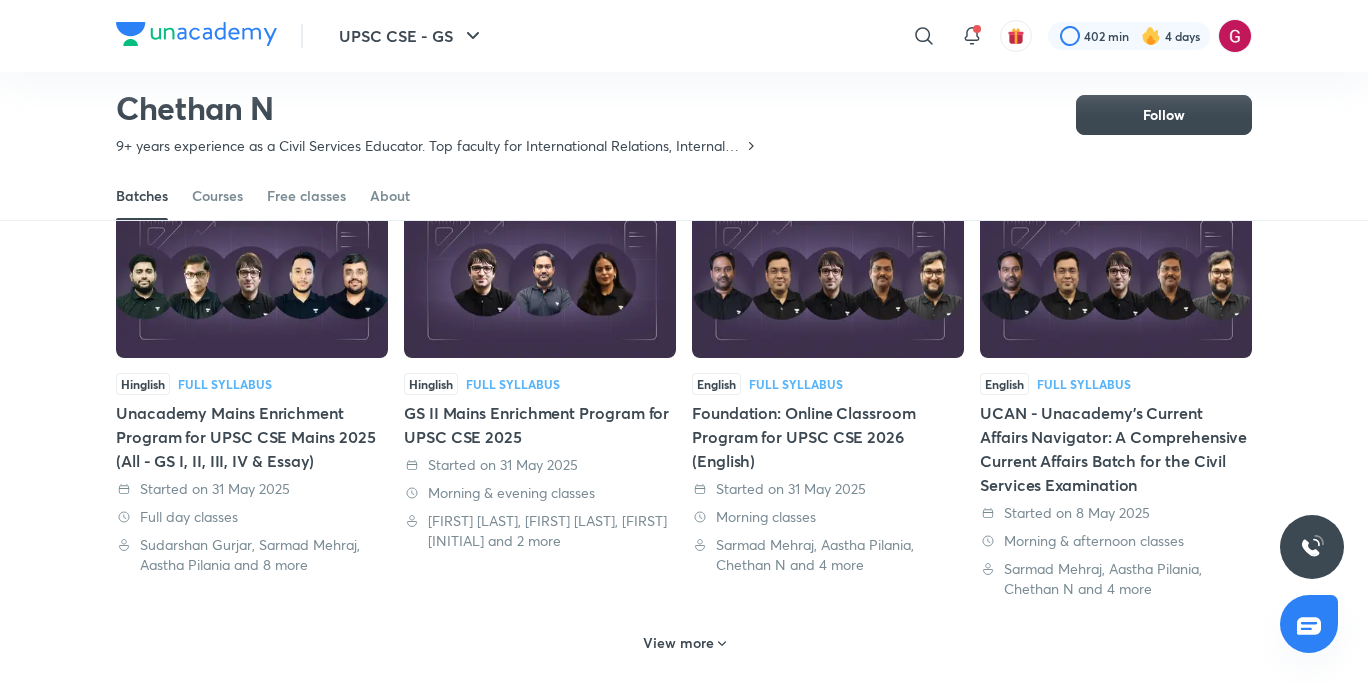 scroll, scrollTop: 1044, scrollLeft: 0, axis: vertical 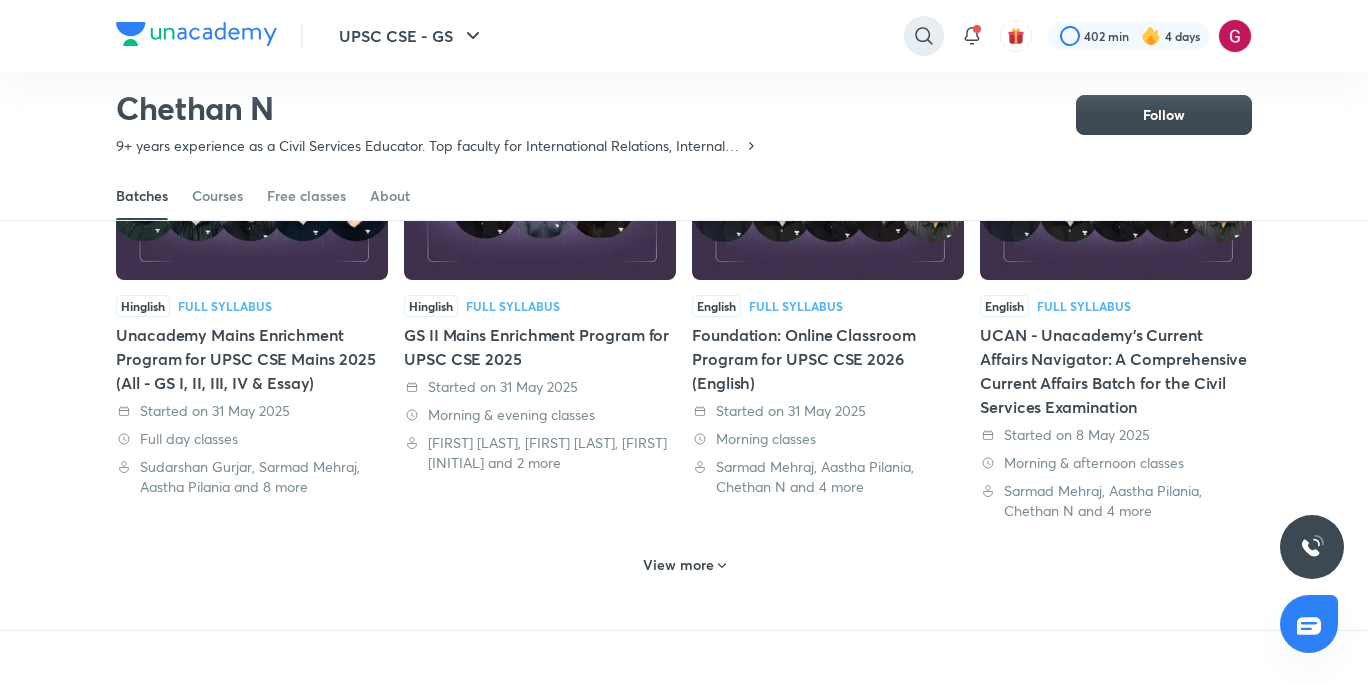 click 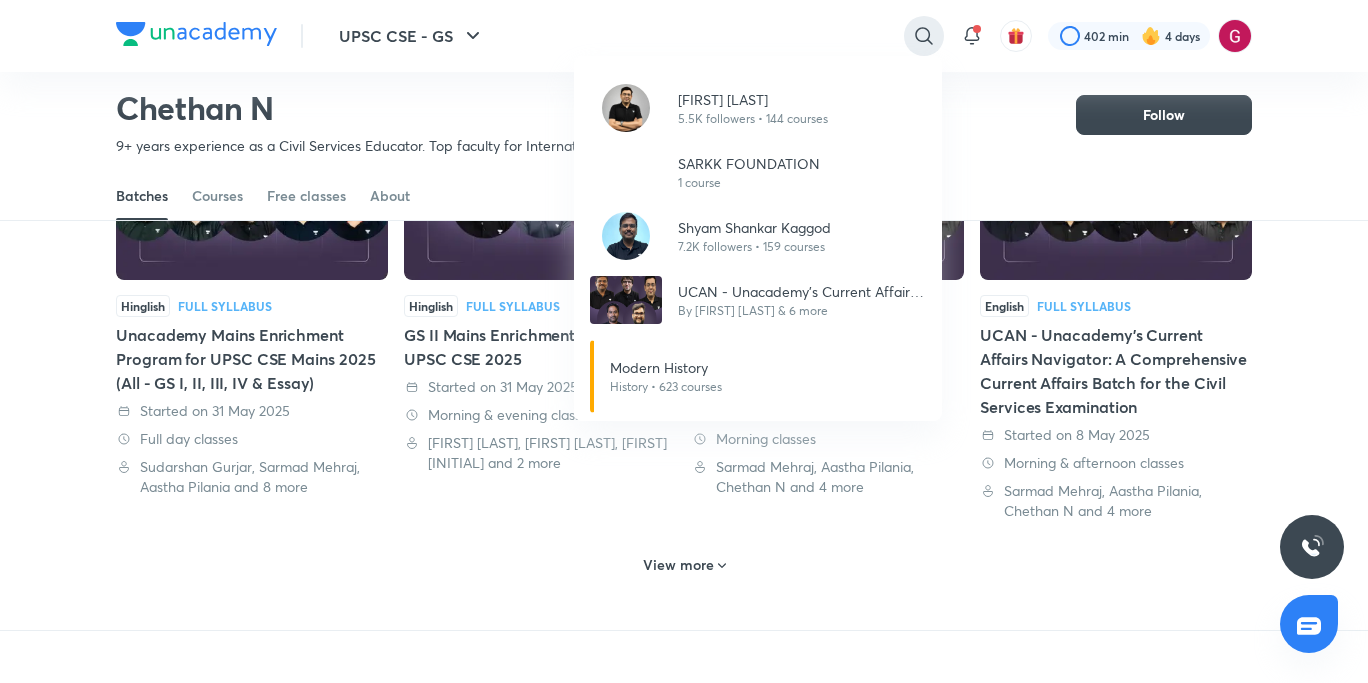 click on "[NUM] [NUM] followers • [NUM] courses SARKK FOUNDATION [NUM] course [FIRST] [LAST] [NUM] followers • [NUM] courses UCAN - Unacademy’s Current Affairs Navigator: A Comprehensive Current Affairs Batch for the Civil Services Examination By [FIRST] [LAST] & 6 more Modern History History • [NUM] courses" at bounding box center [684, 341] 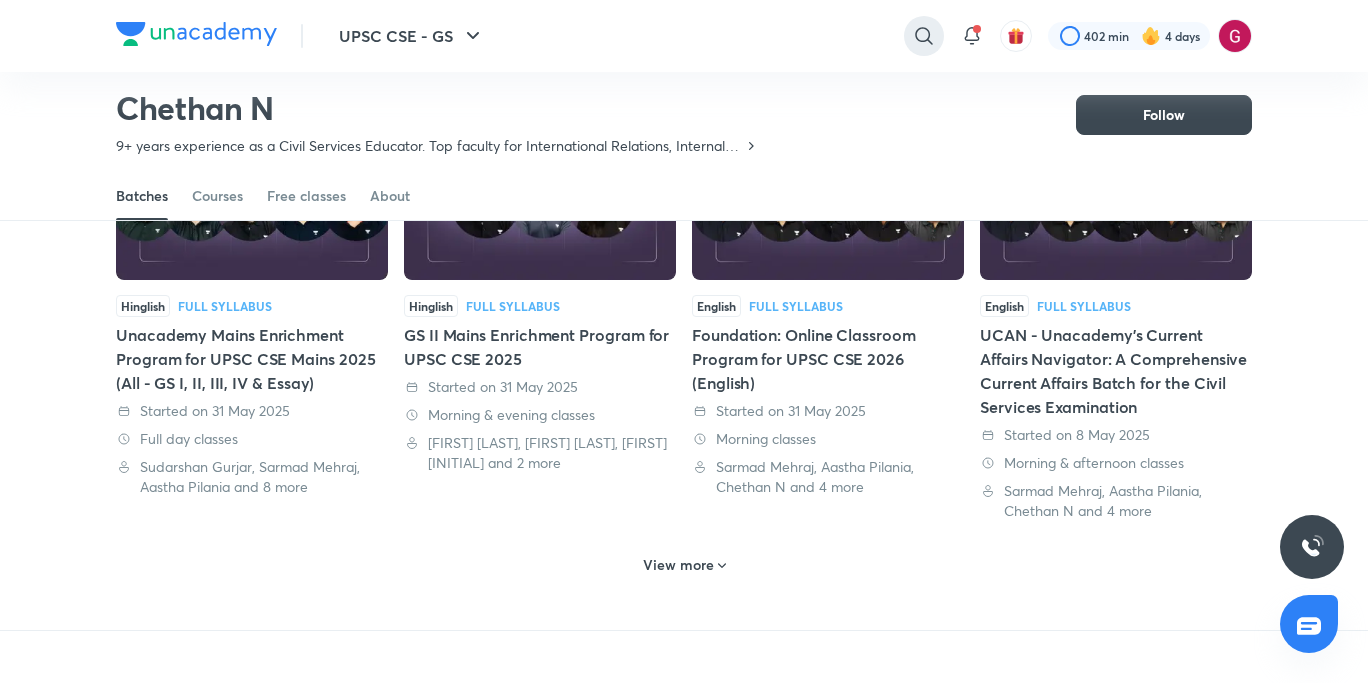 click 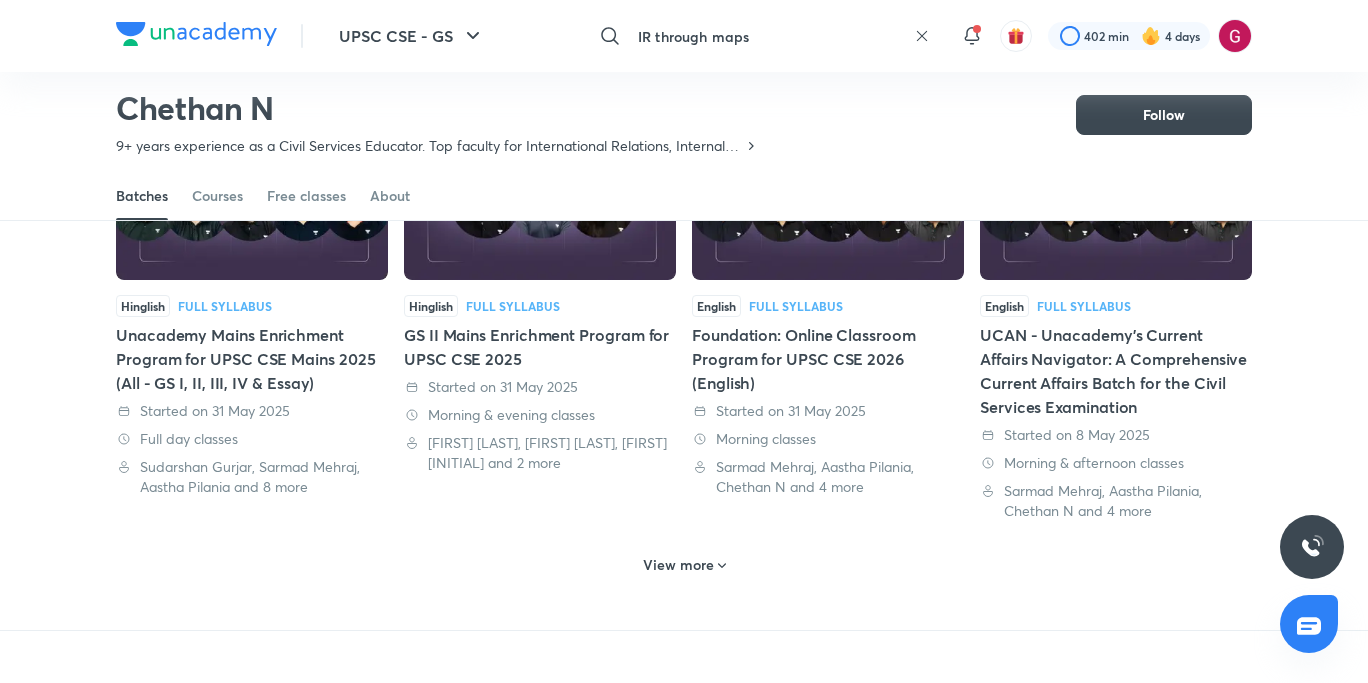 type on "IR through maps" 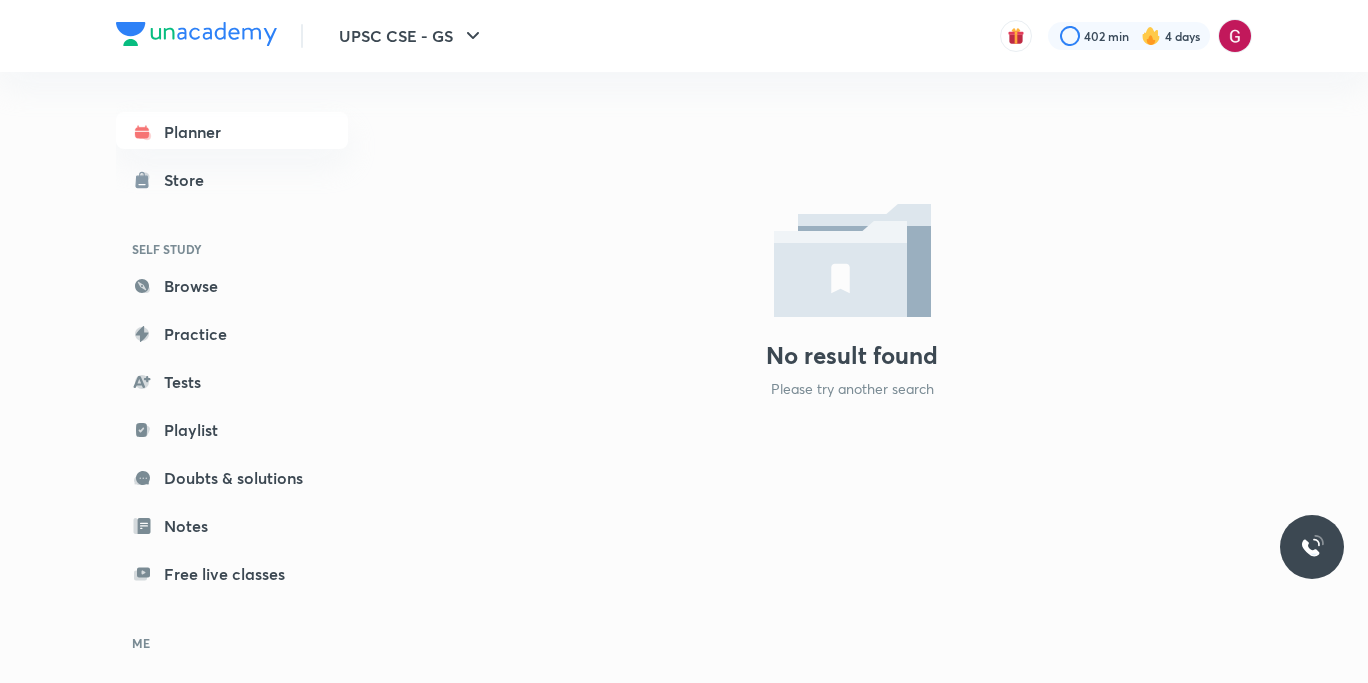 scroll, scrollTop: 0, scrollLeft: 0, axis: both 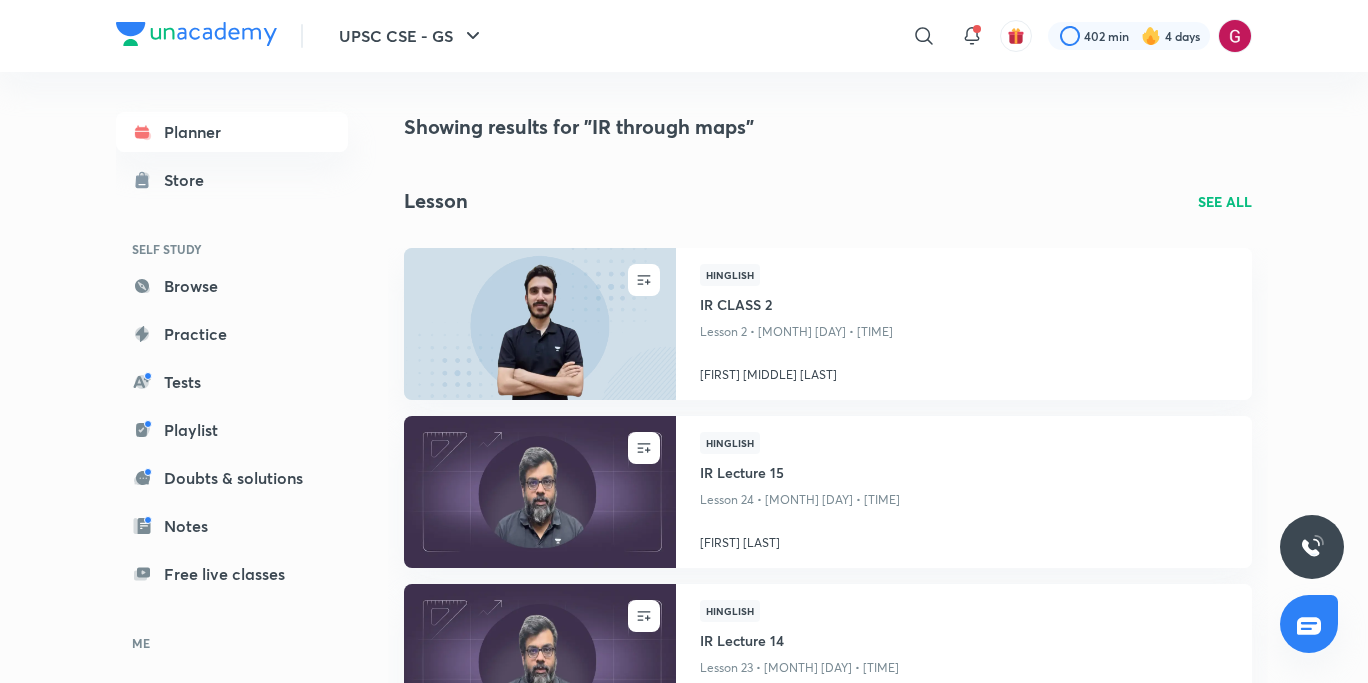 click on "Showing results for "IR through maps"" at bounding box center [828, 127] 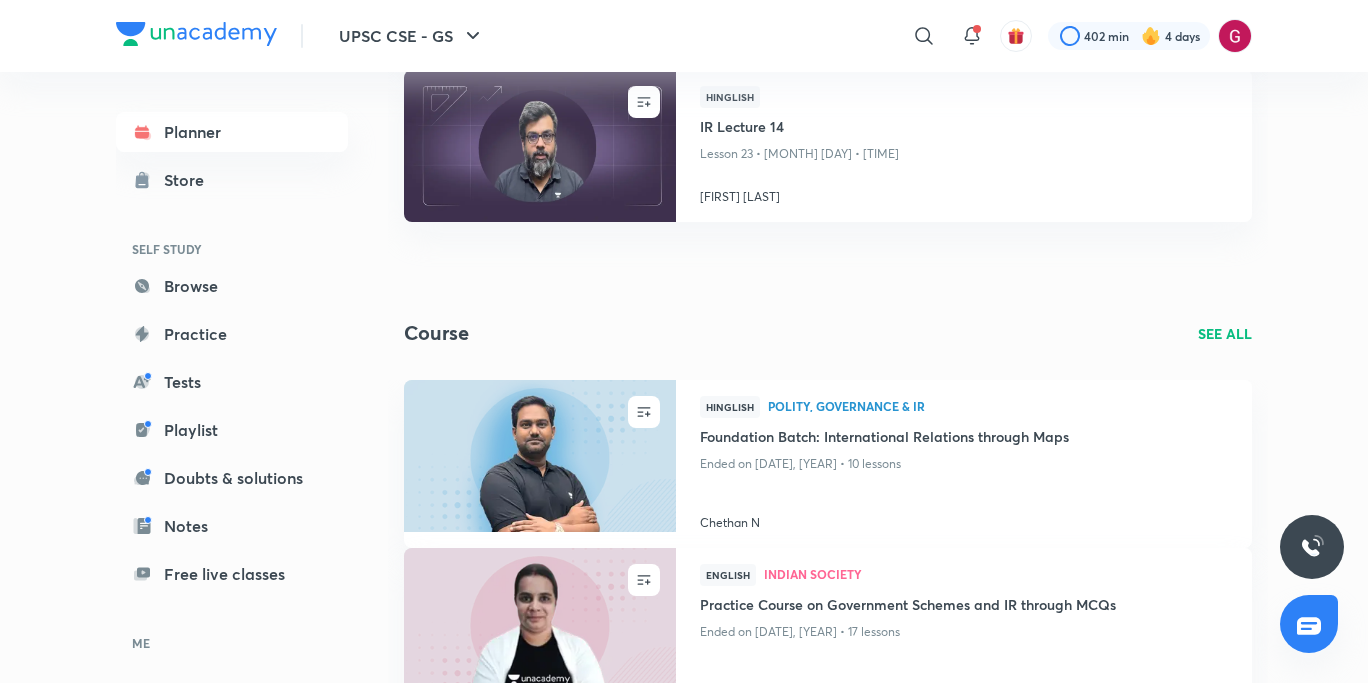 scroll, scrollTop: 520, scrollLeft: 0, axis: vertical 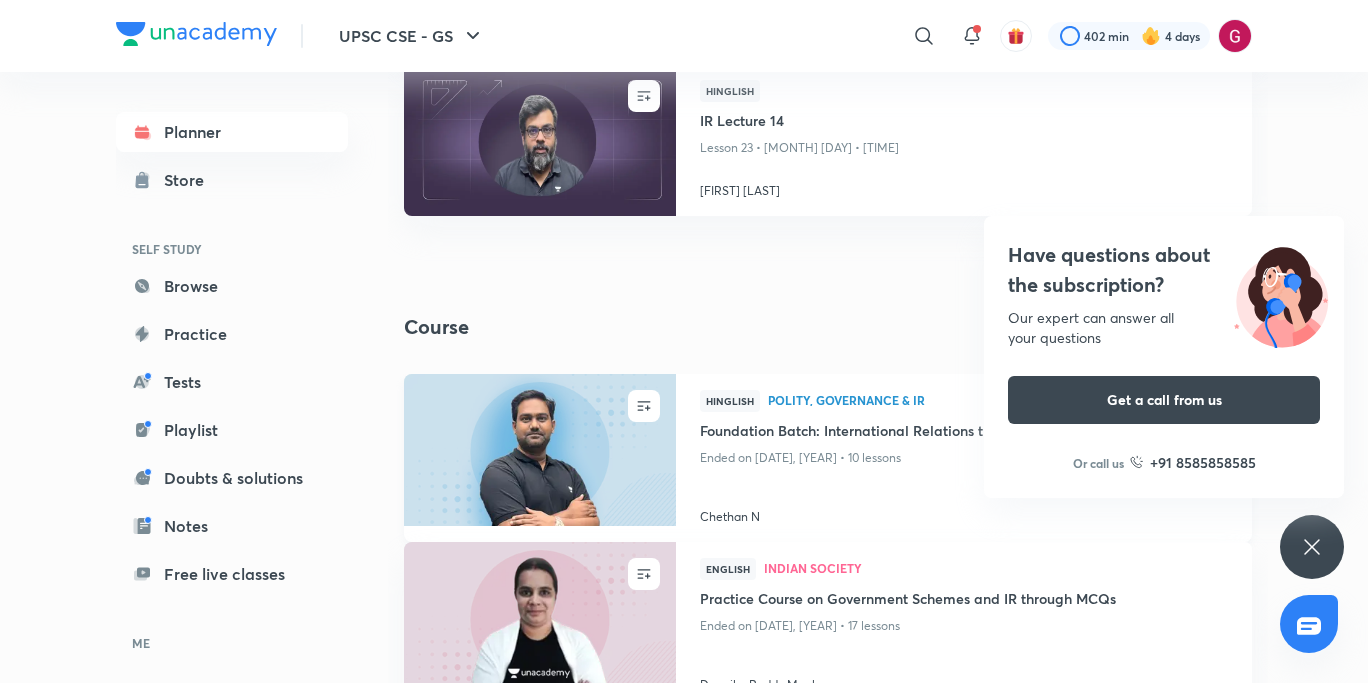 click on "Foundation Batch: International Relations through Maps" at bounding box center [964, 432] 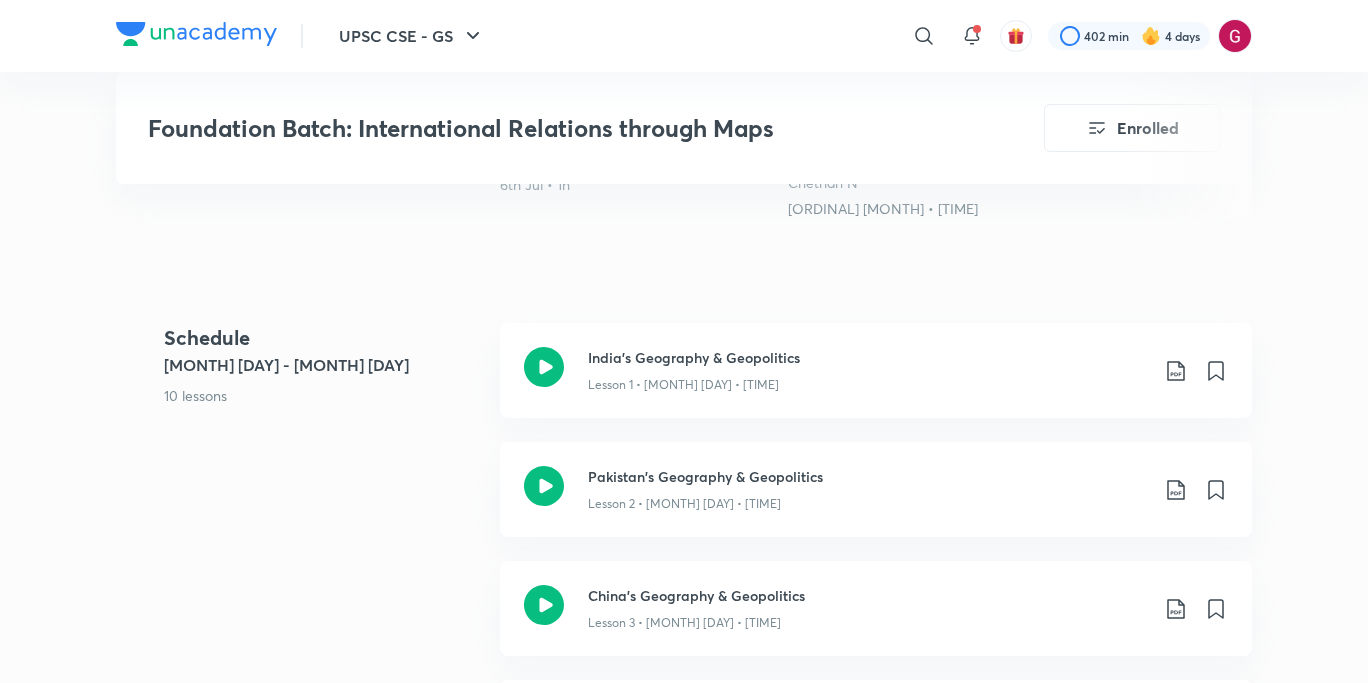 scroll, scrollTop: 800, scrollLeft: 0, axis: vertical 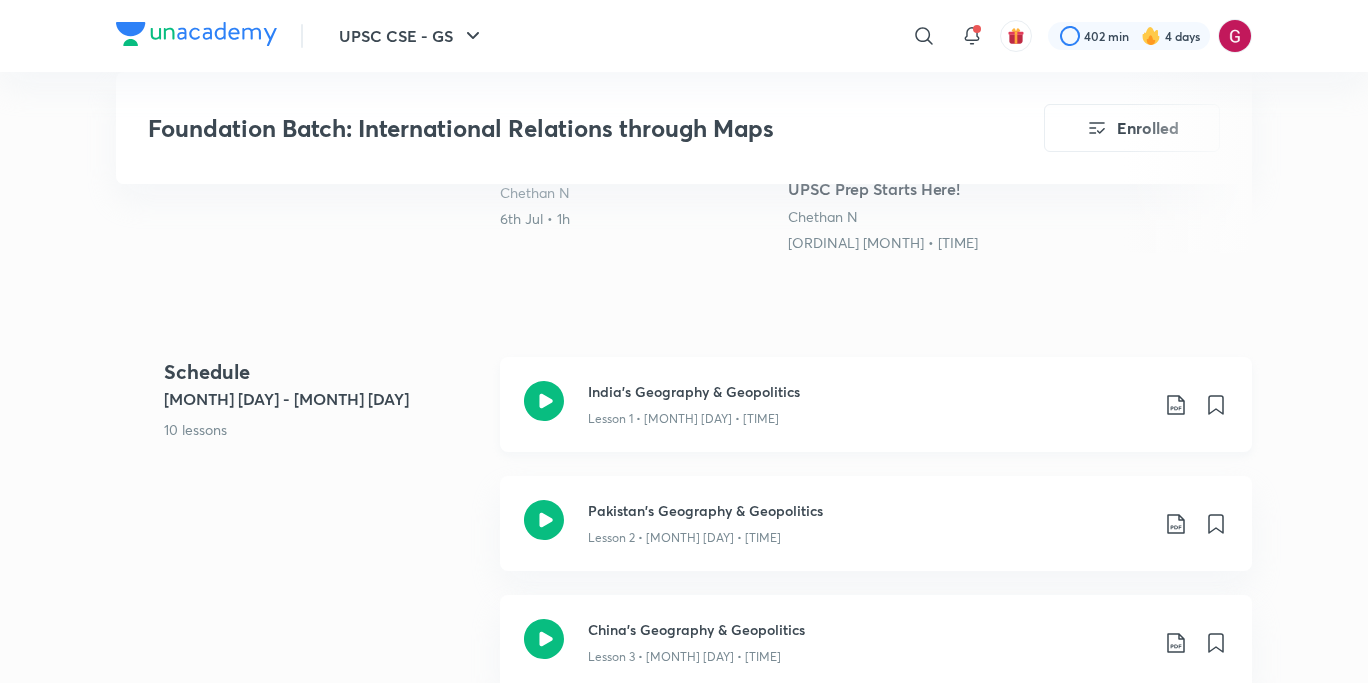 click on "Lesson 1 • [MONTH] [DAY] • [TIME]" at bounding box center [868, 415] 